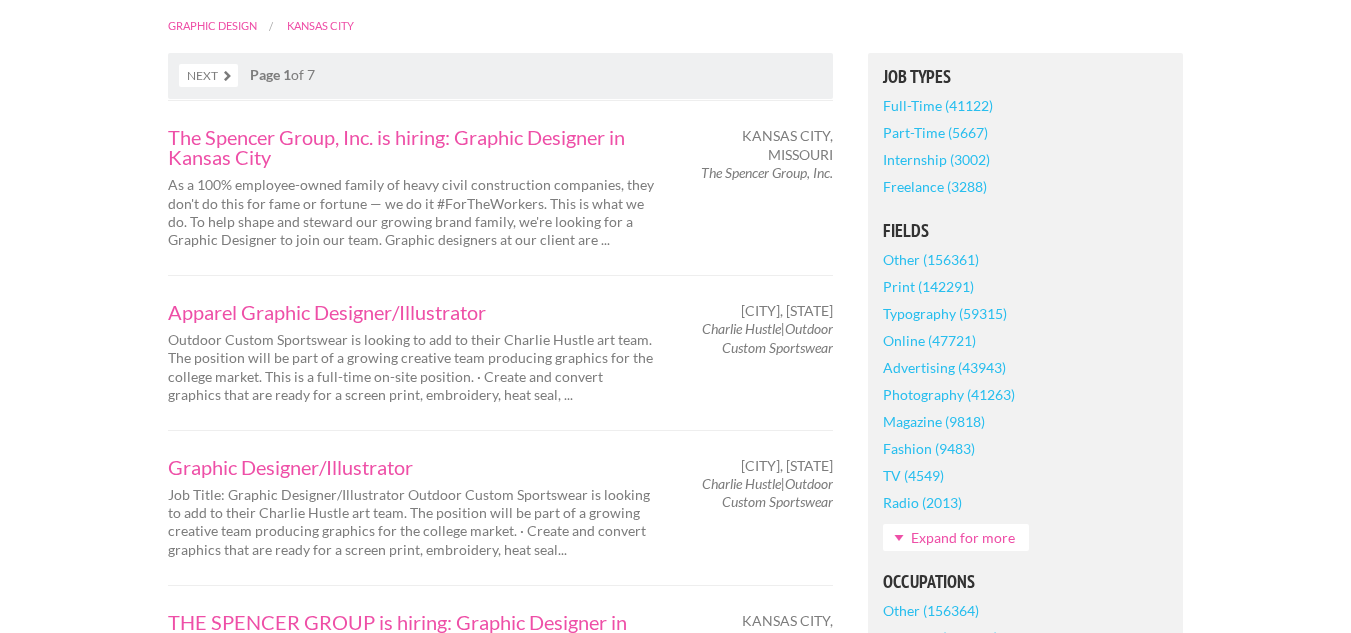 scroll, scrollTop: 500, scrollLeft: 0, axis: vertical 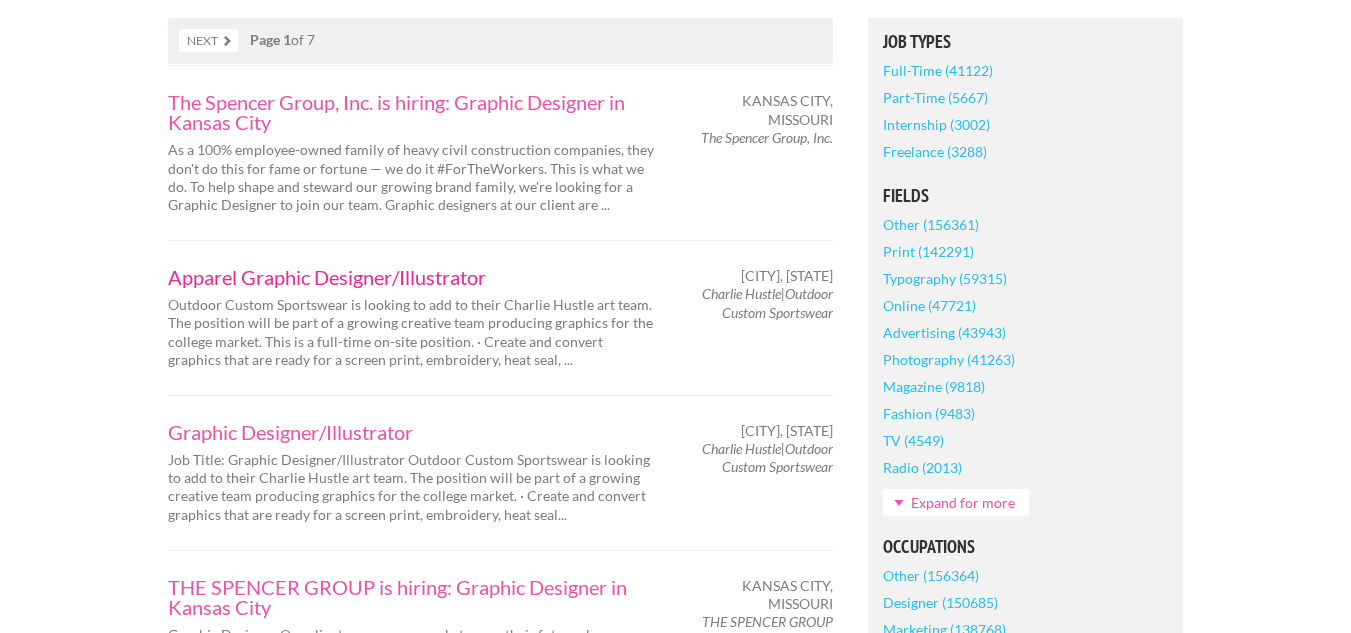 click on "Apparel Graphic Designer/Illustrator" at bounding box center [413, 277] 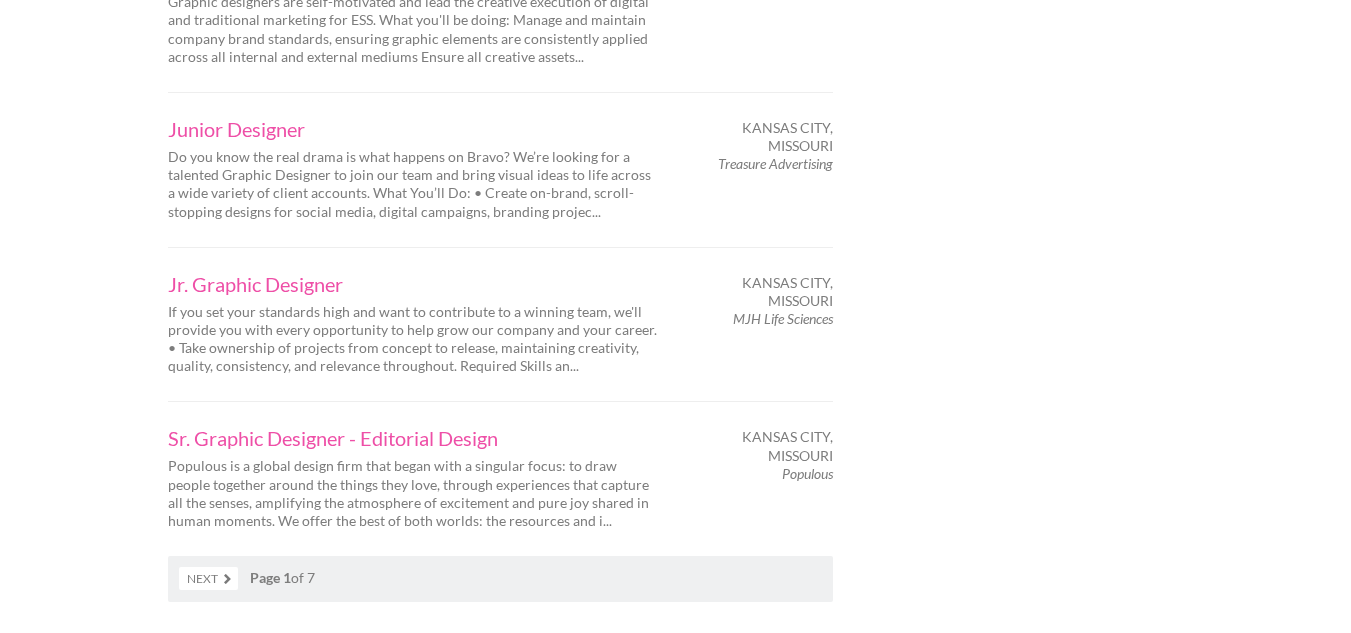 scroll, scrollTop: 3300, scrollLeft: 0, axis: vertical 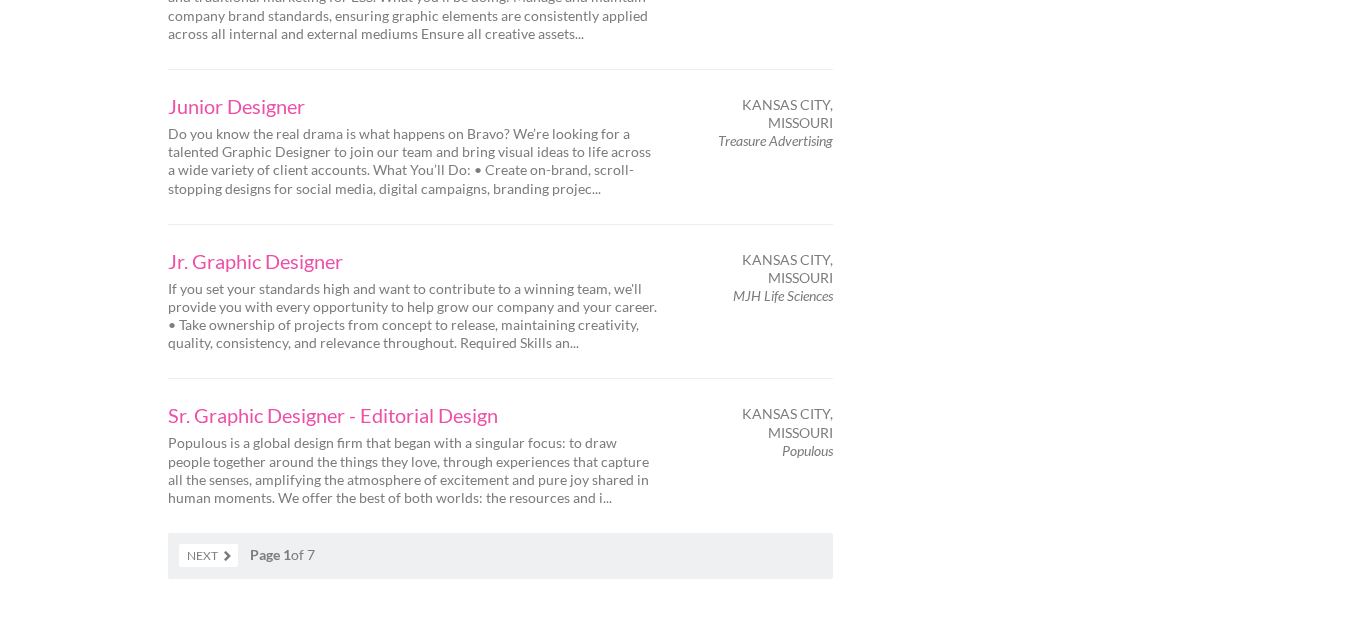 click on "Next" at bounding box center [208, 555] 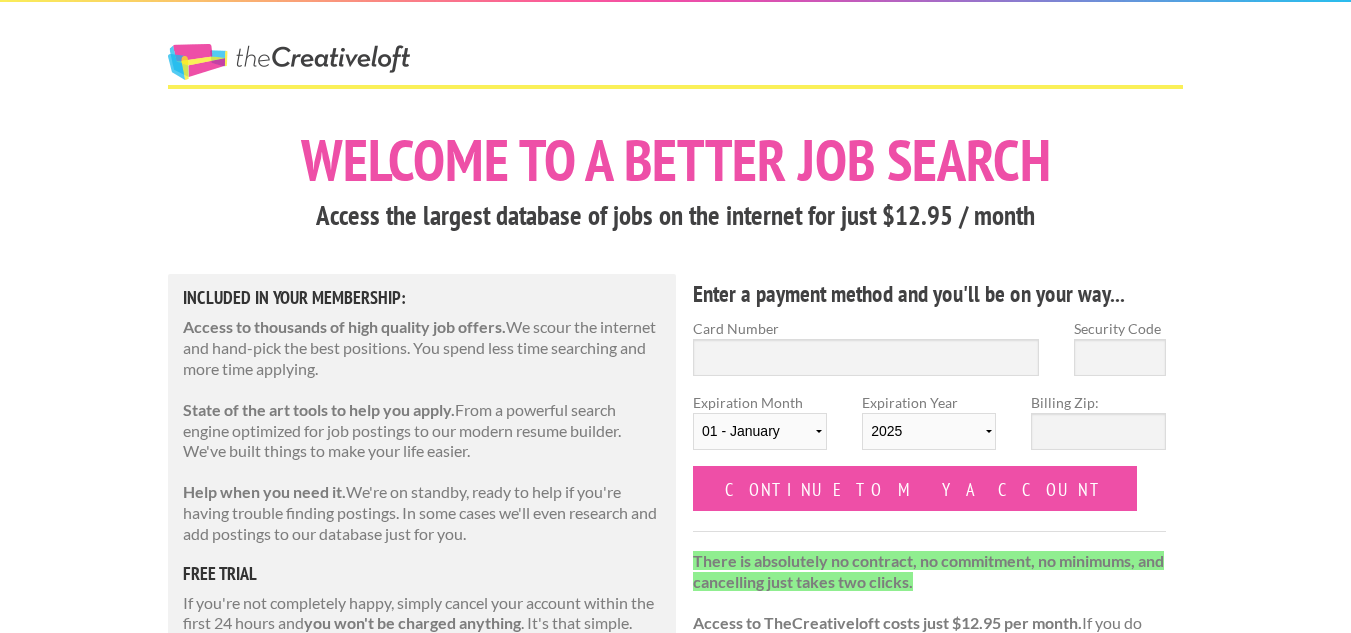 scroll, scrollTop: 0, scrollLeft: 0, axis: both 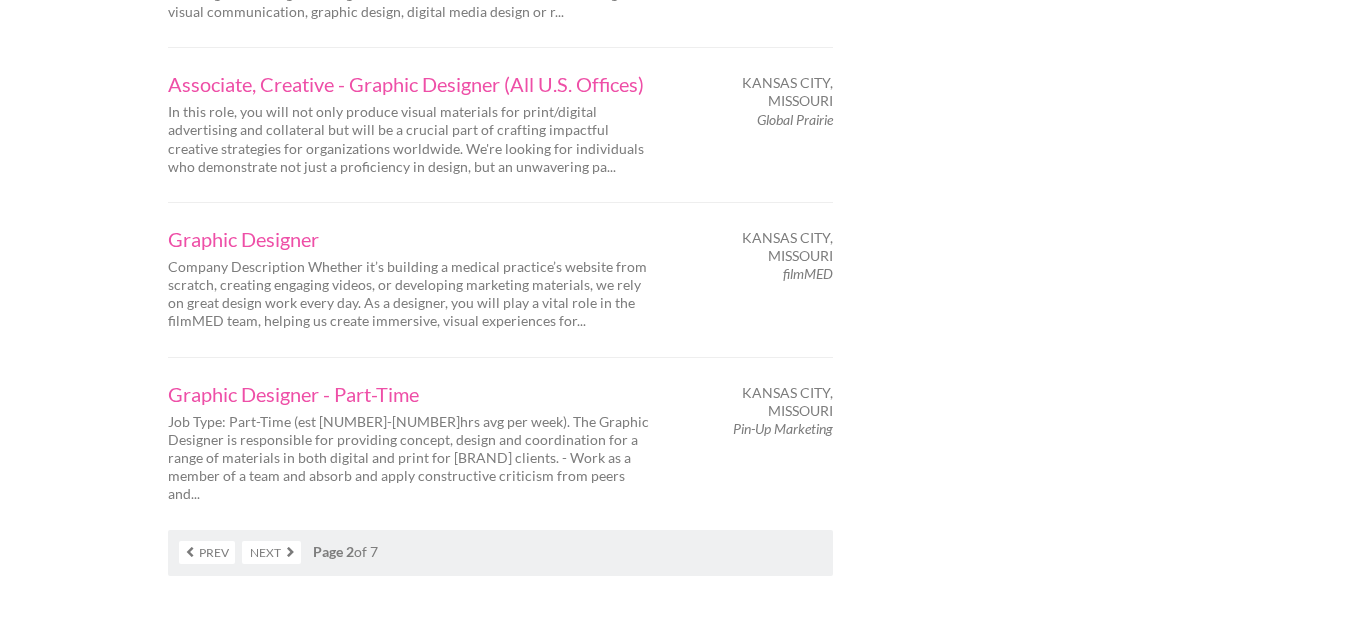 click on "Next" at bounding box center (271, 552) 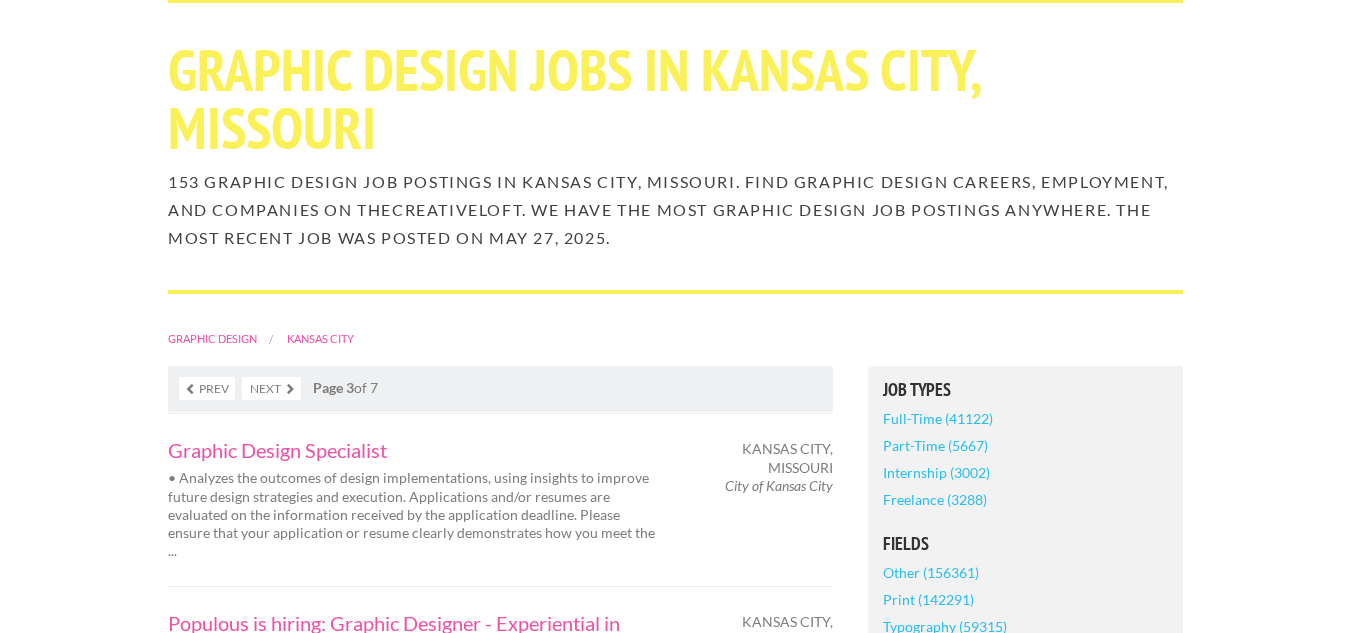 scroll, scrollTop: 400, scrollLeft: 0, axis: vertical 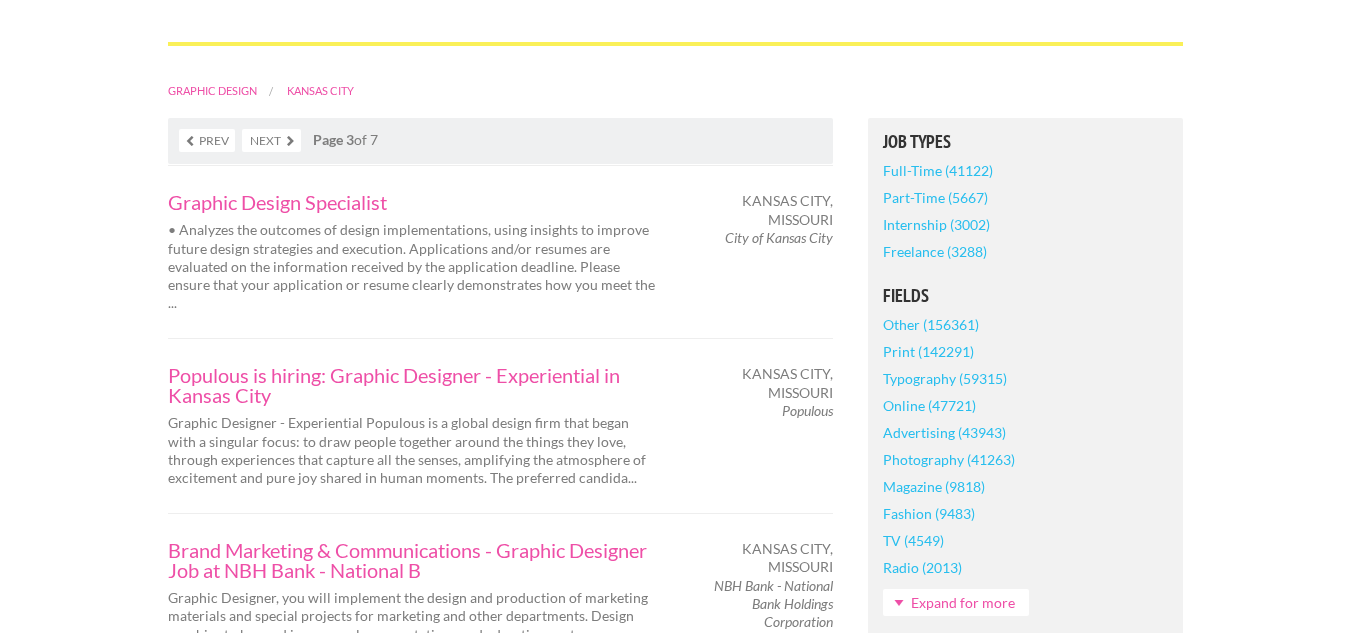 click on "Internship (3002)" at bounding box center (936, 224) 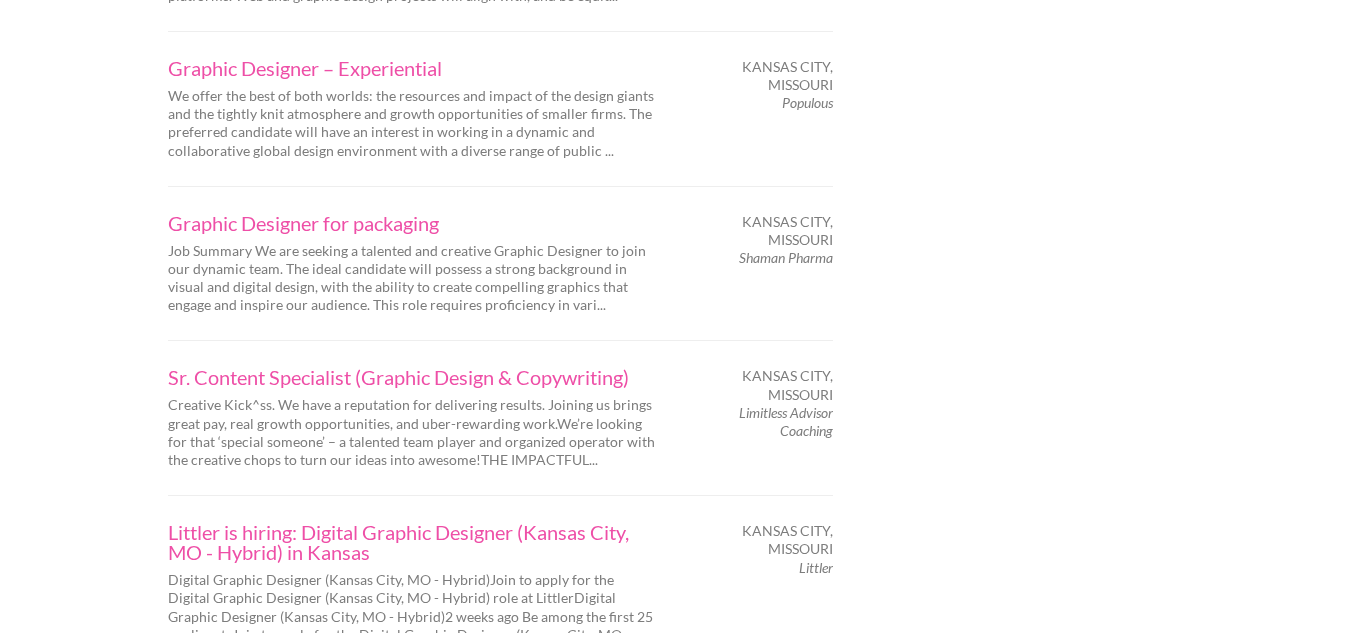 scroll, scrollTop: 2800, scrollLeft: 0, axis: vertical 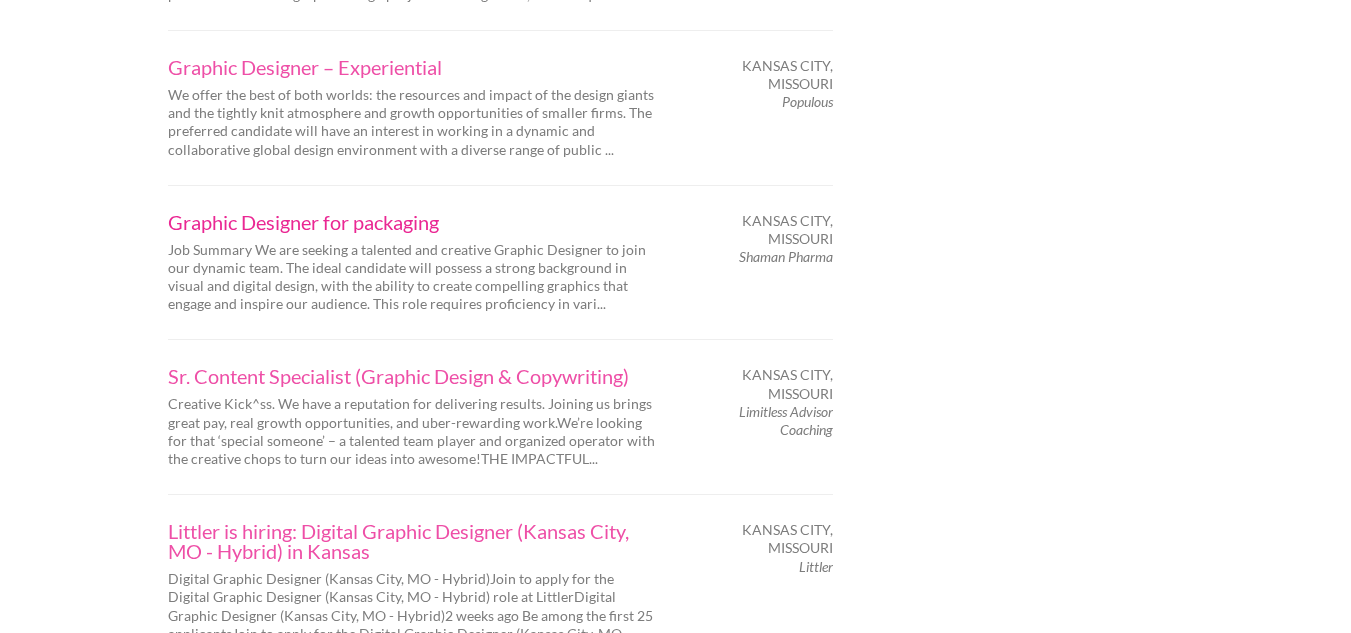 click on "Graphic Designer for packaging" at bounding box center [413, 222] 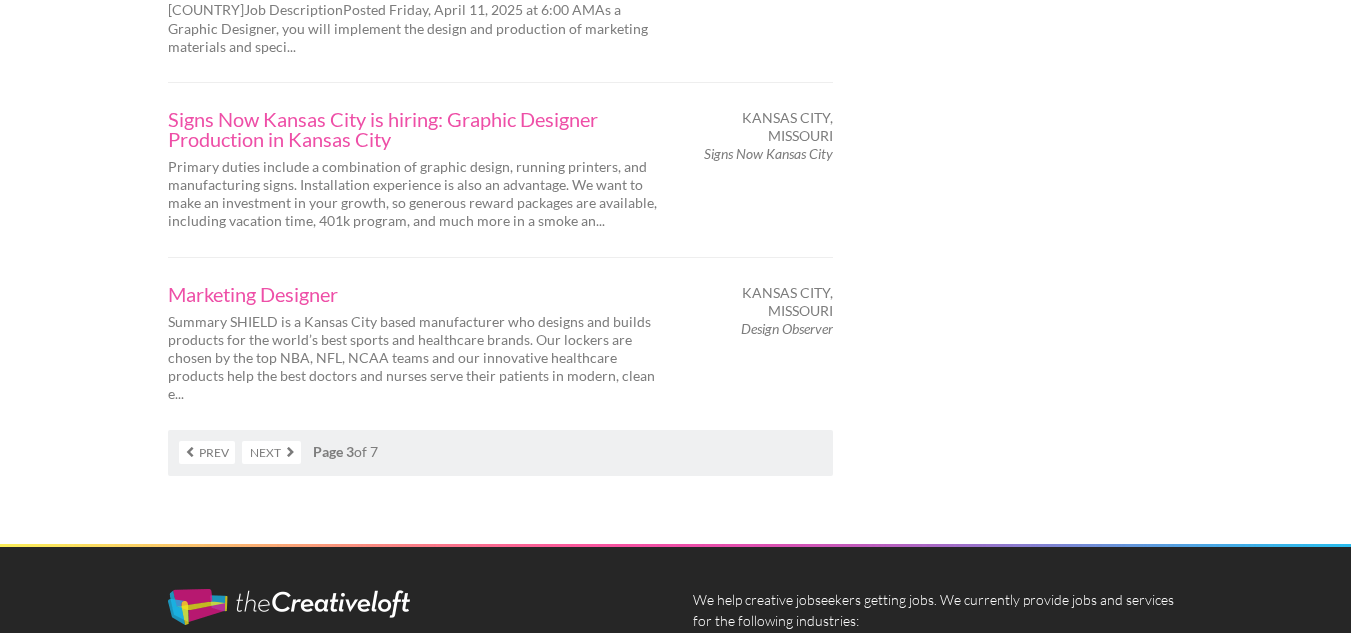 scroll, scrollTop: 3600, scrollLeft: 0, axis: vertical 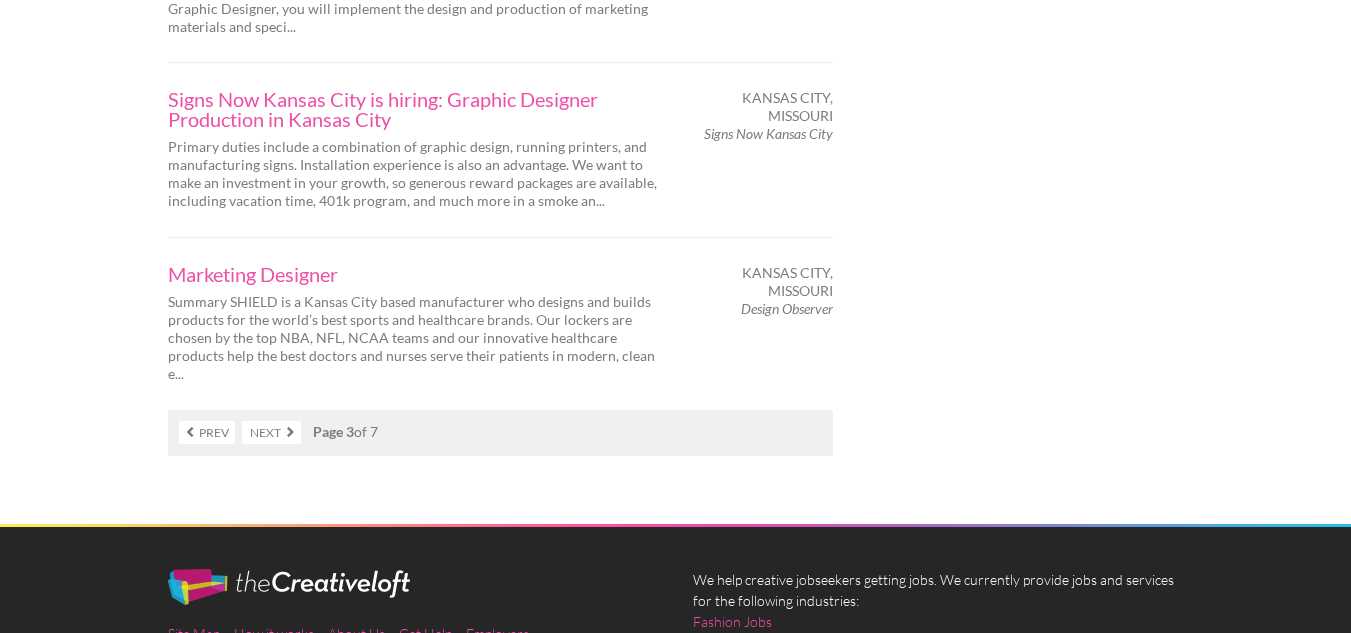 click on "Next" at bounding box center [271, 432] 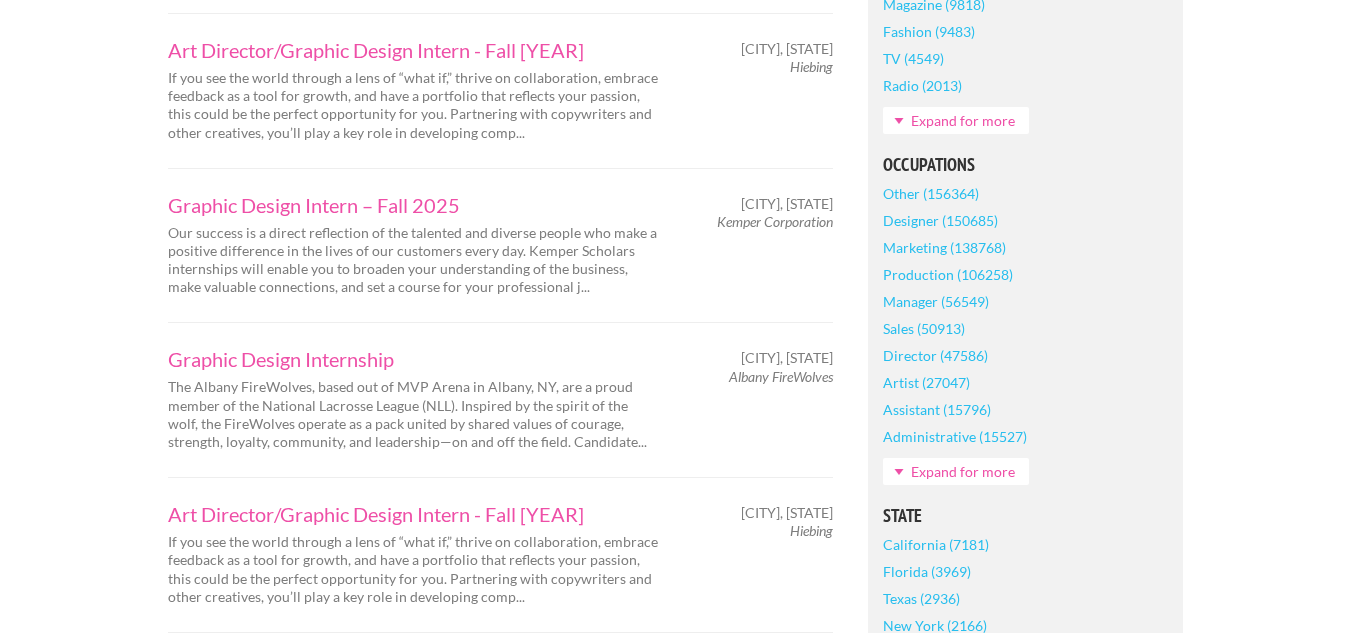 scroll, scrollTop: 900, scrollLeft: 0, axis: vertical 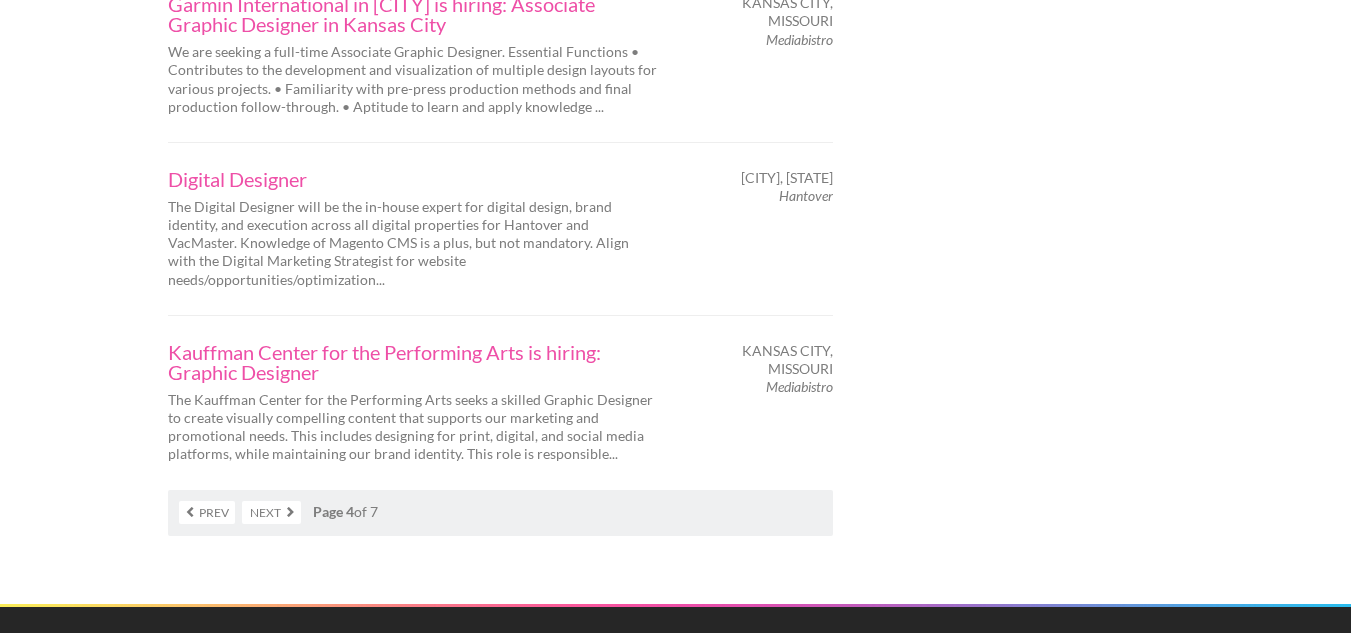 click on "Next" at bounding box center [271, 512] 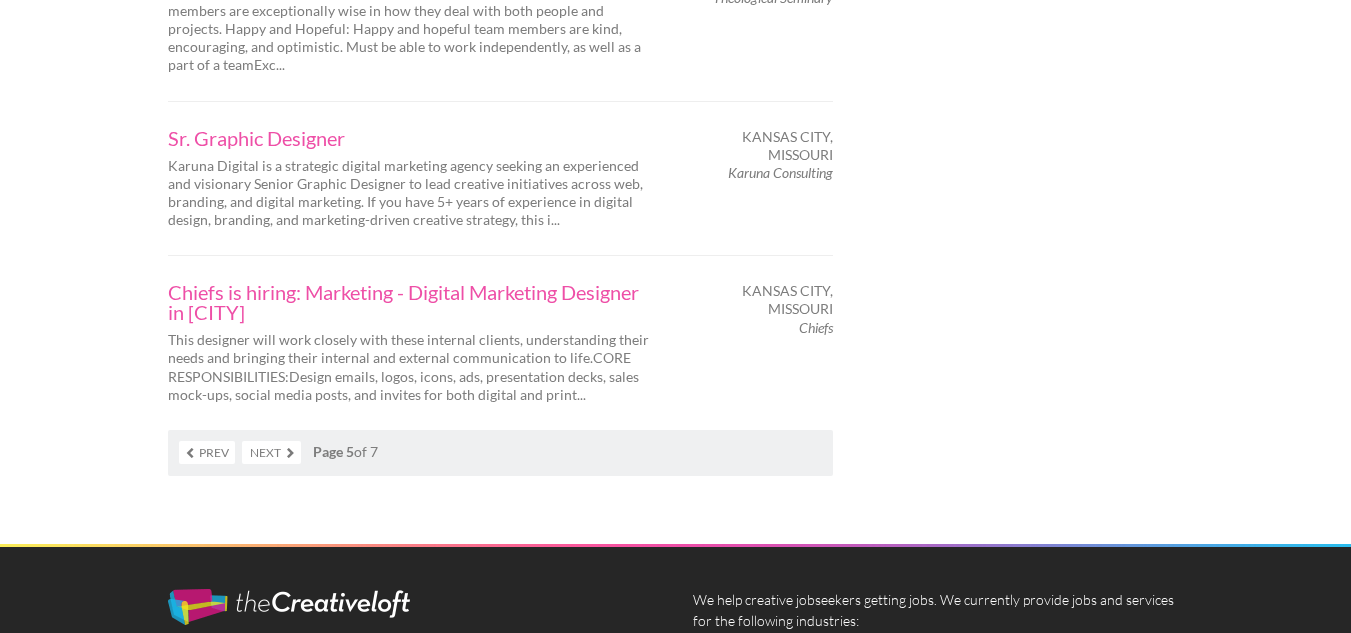 scroll, scrollTop: 3500, scrollLeft: 0, axis: vertical 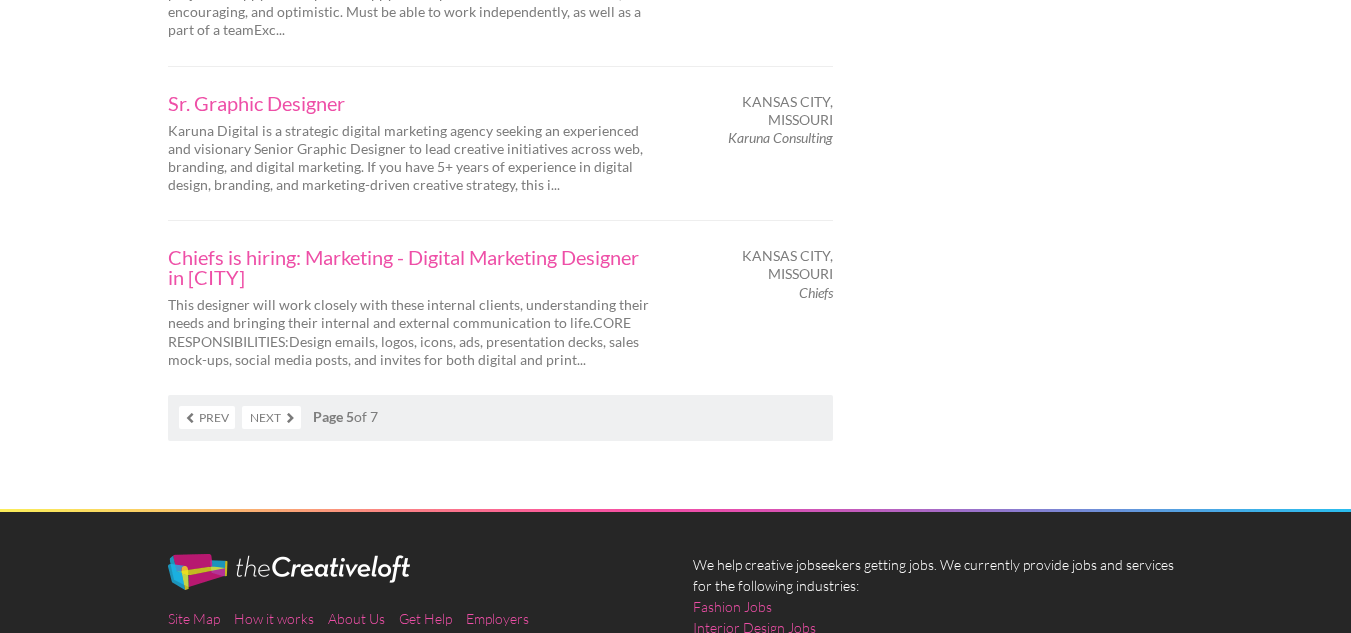click on "Next" at bounding box center (271, 417) 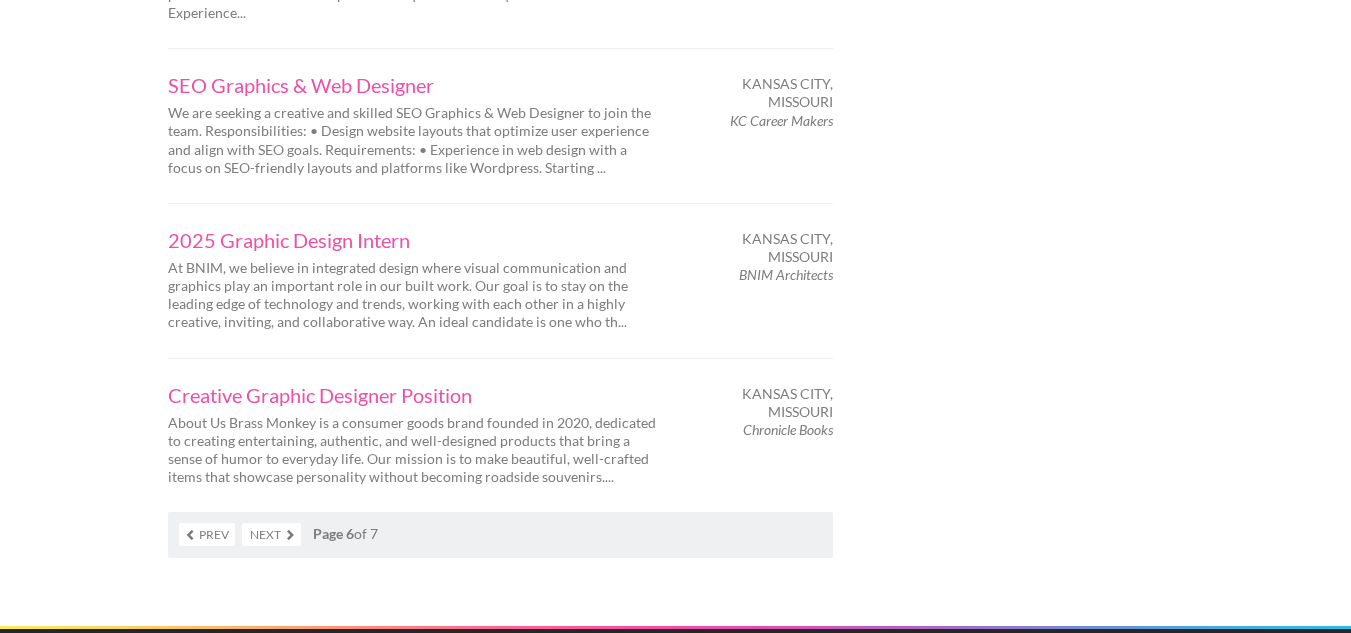 scroll, scrollTop: 3300, scrollLeft: 0, axis: vertical 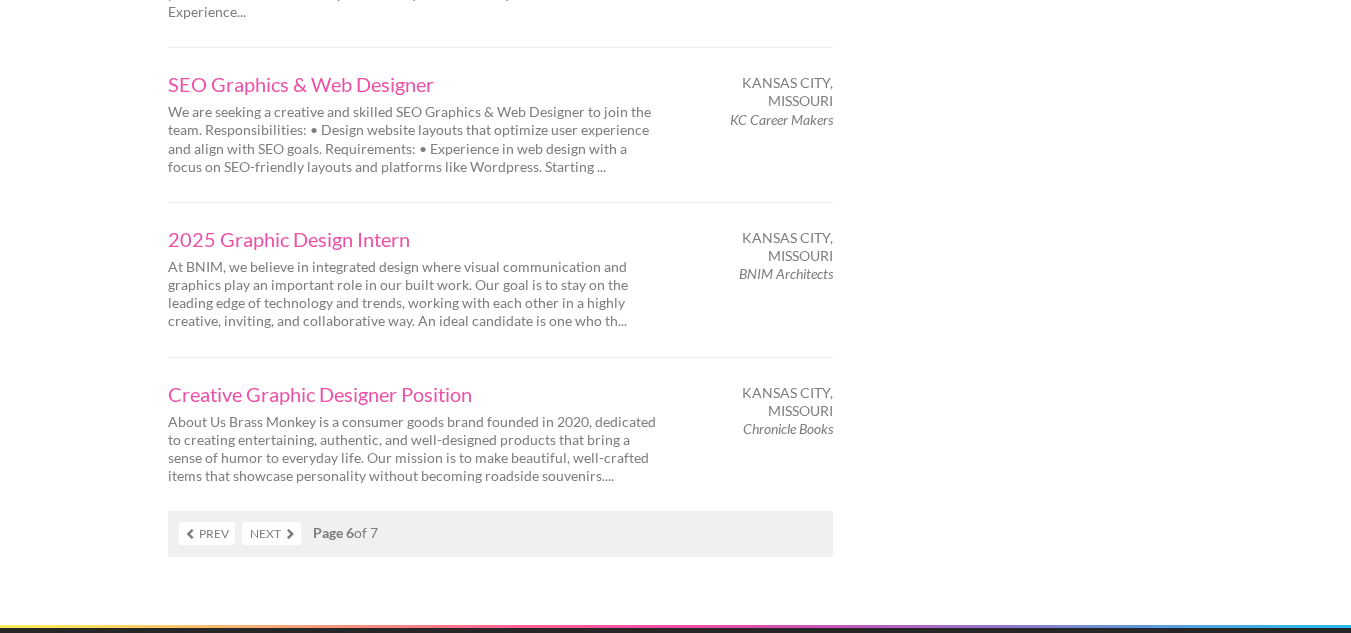 click on "Next" at bounding box center (271, 533) 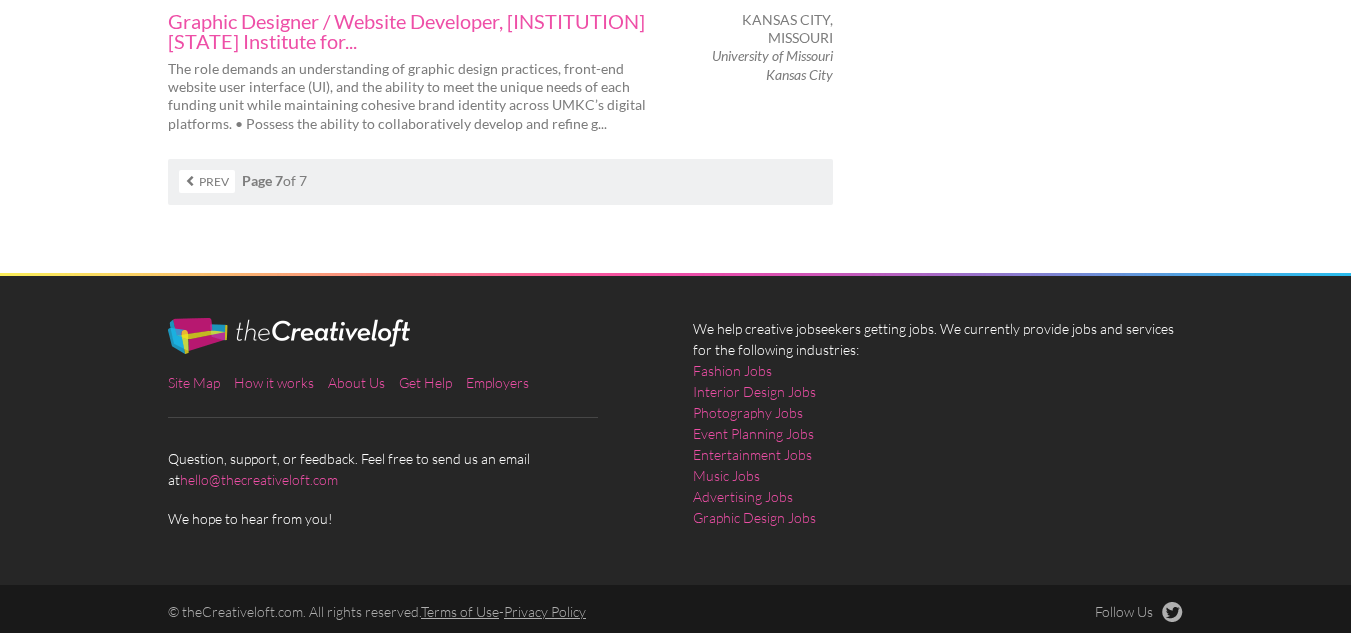 scroll, scrollTop: 3566, scrollLeft: 0, axis: vertical 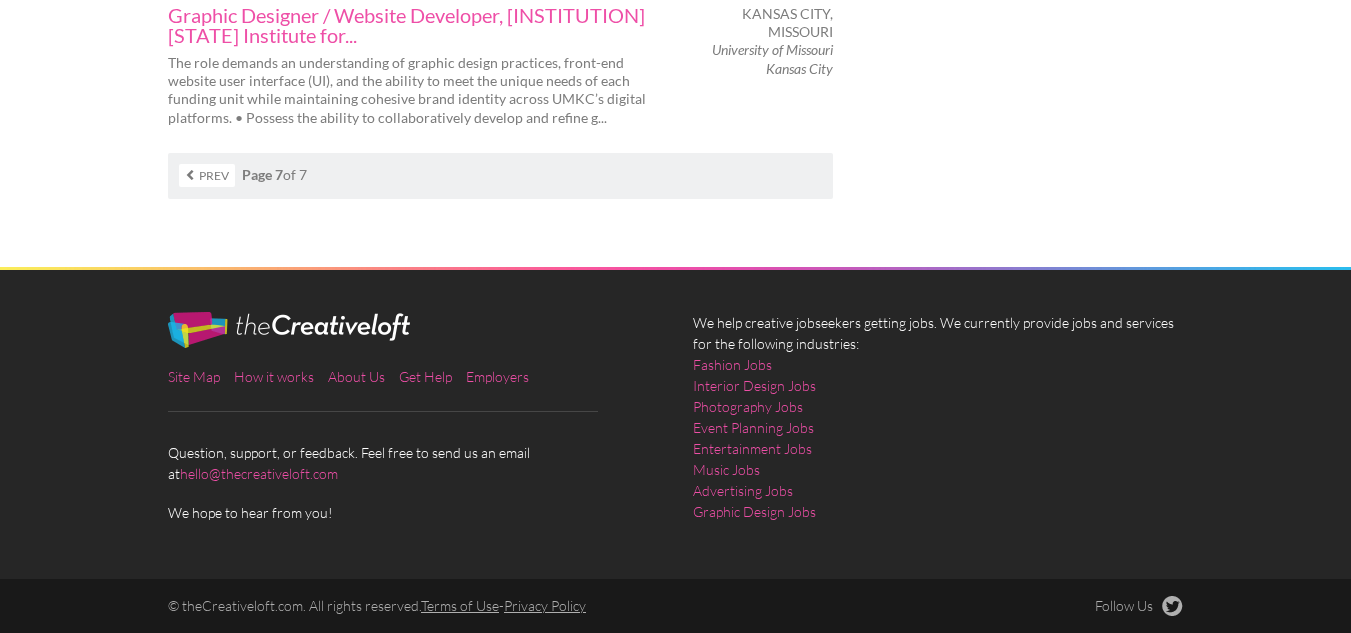 click on "Prev" at bounding box center (207, 175) 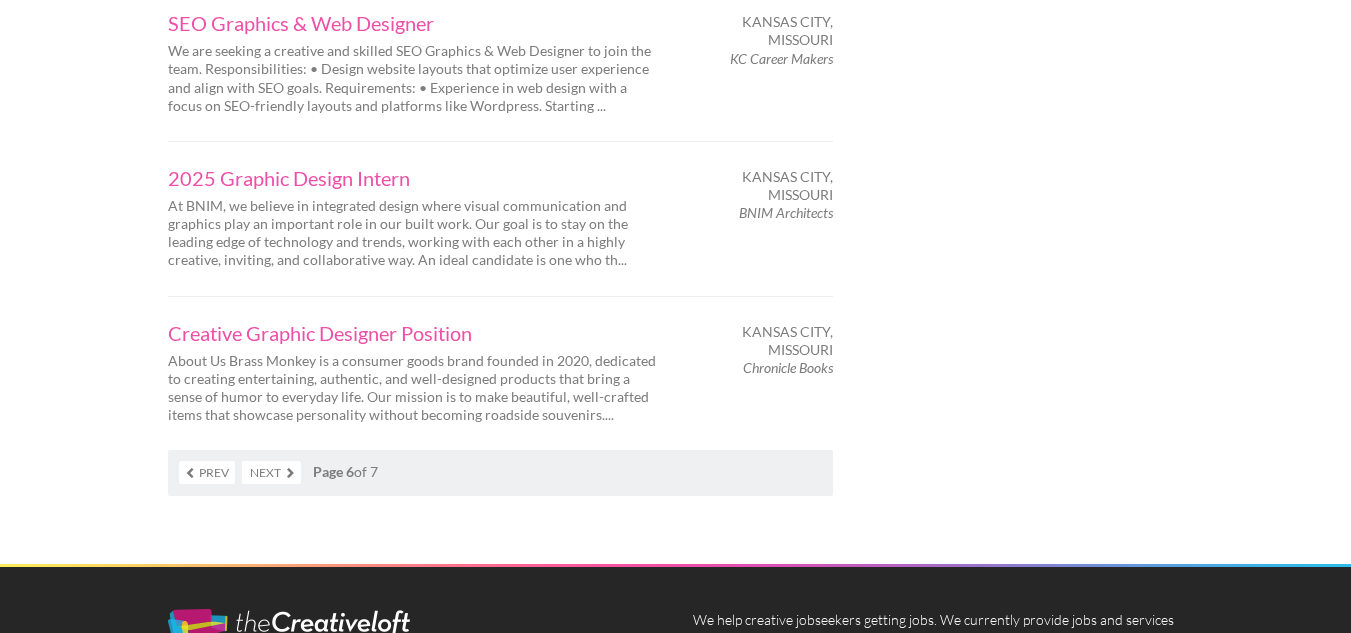 scroll, scrollTop: 3364, scrollLeft: 0, axis: vertical 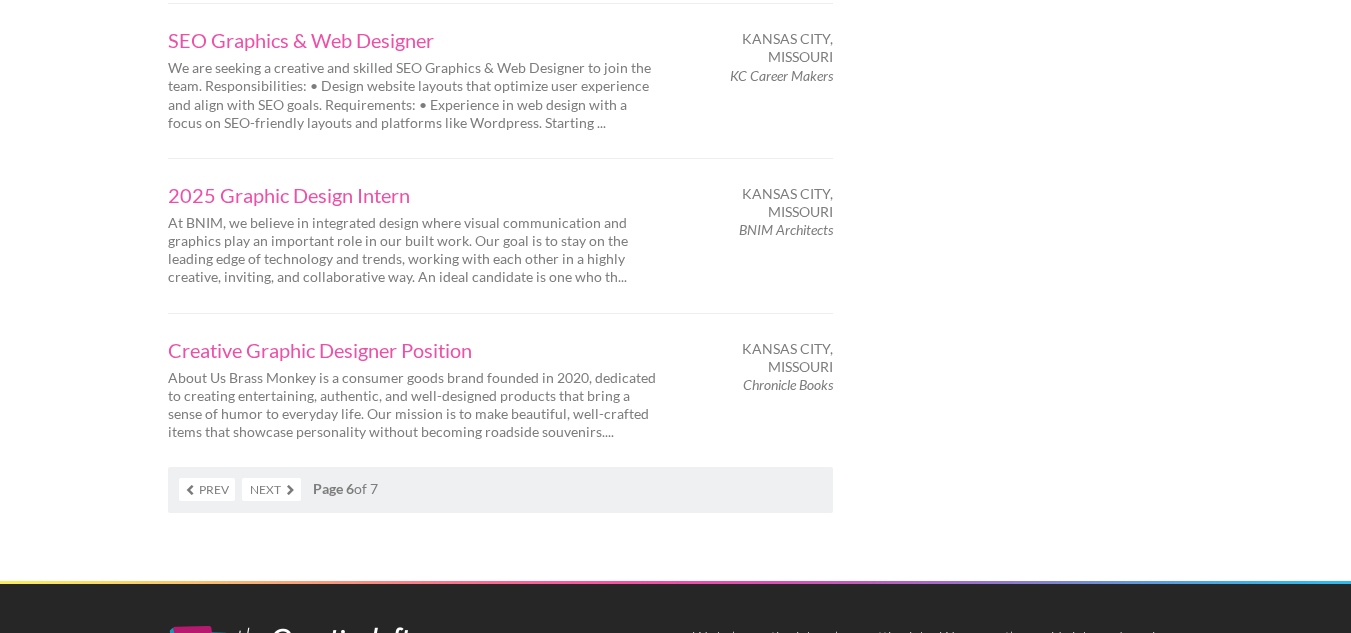 click on "Next" at bounding box center [271, 489] 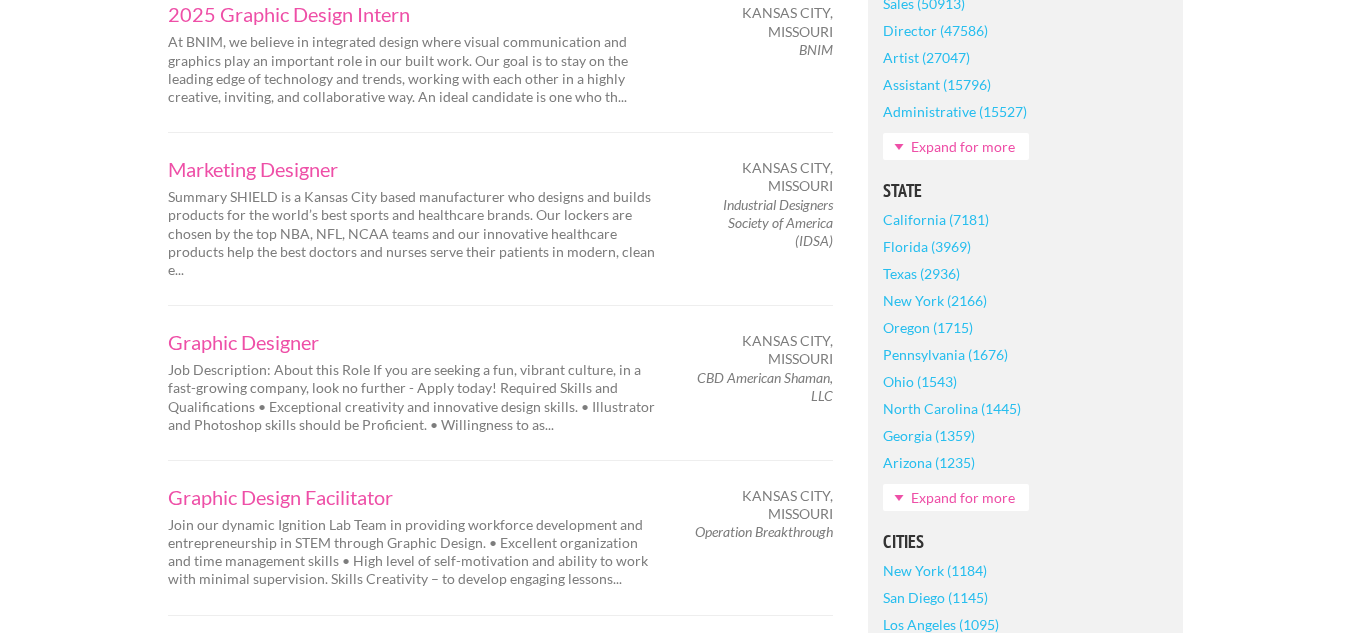 scroll, scrollTop: 1400, scrollLeft: 0, axis: vertical 